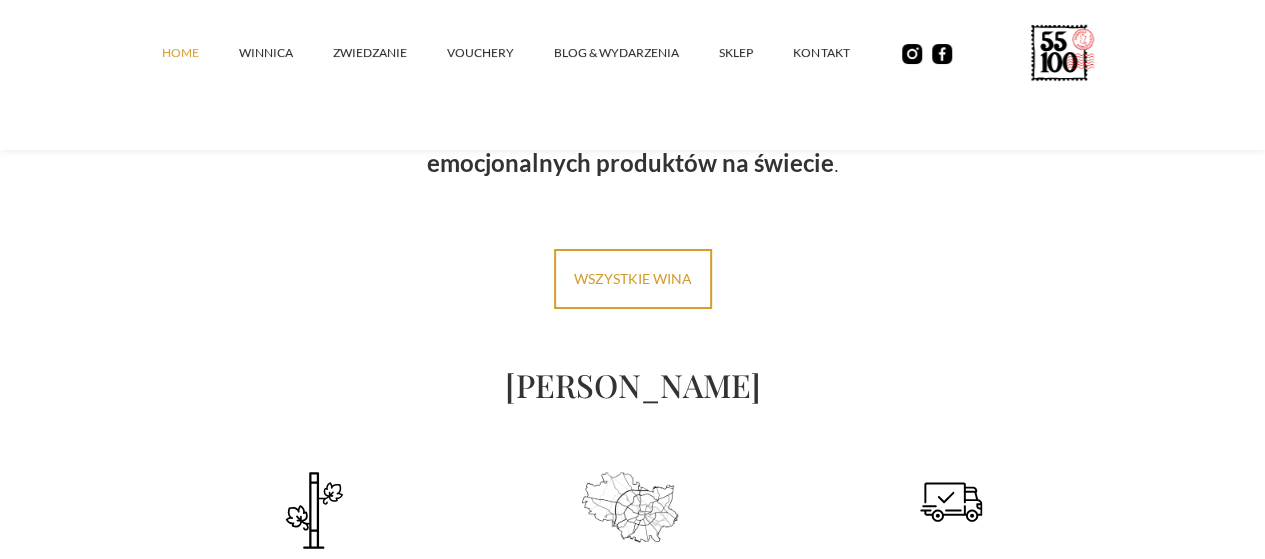 scroll, scrollTop: 3400, scrollLeft: 0, axis: vertical 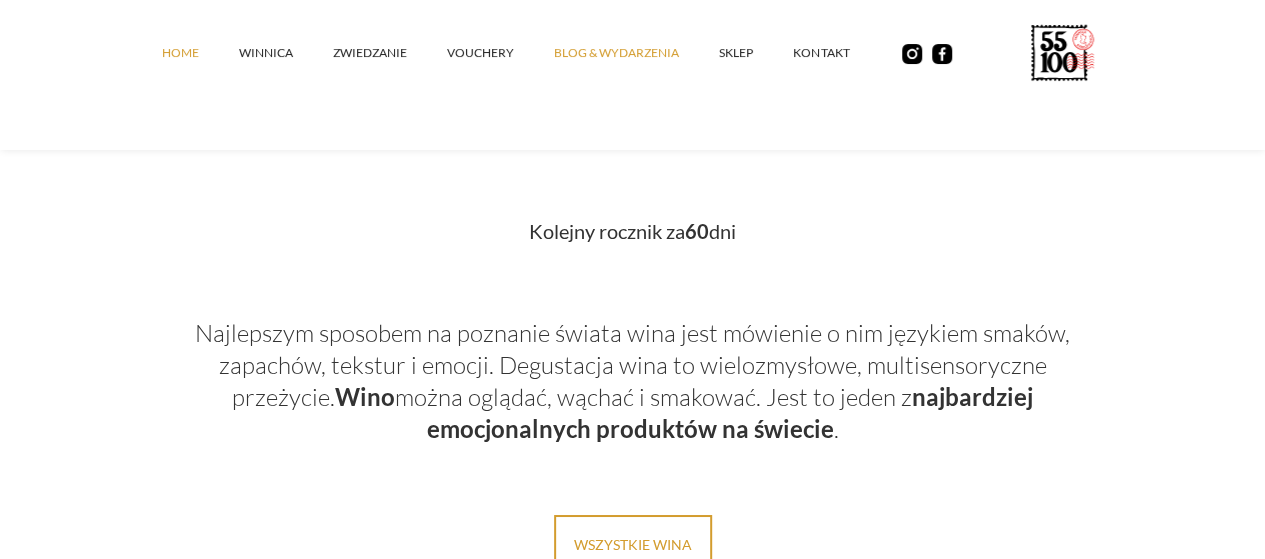 click on "Blog & Wydarzenia" at bounding box center (636, 53) 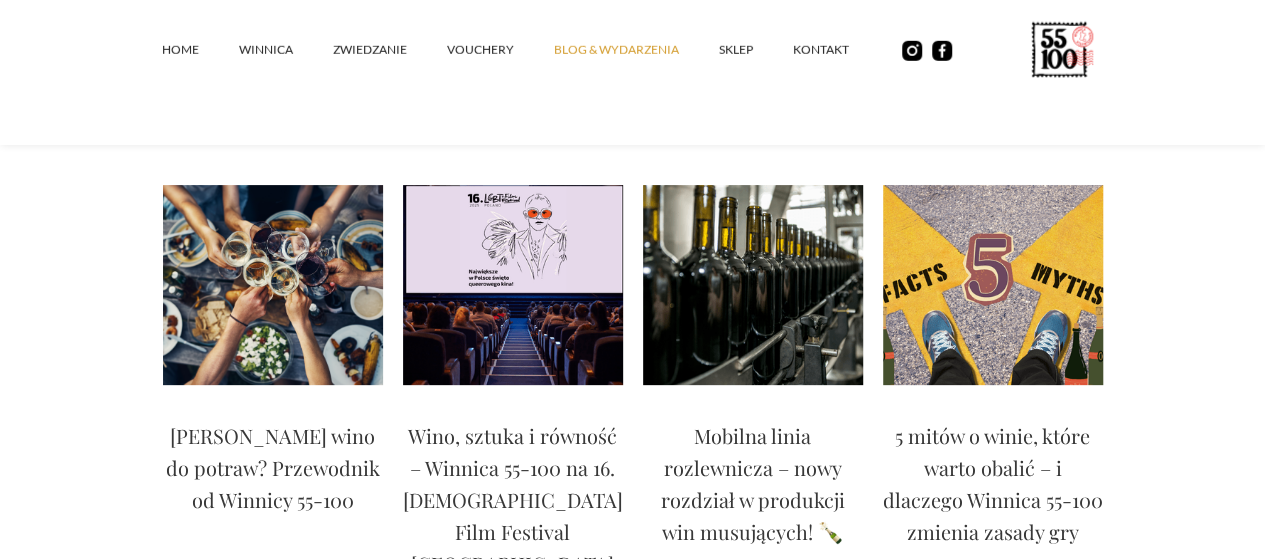 scroll, scrollTop: 0, scrollLeft: 0, axis: both 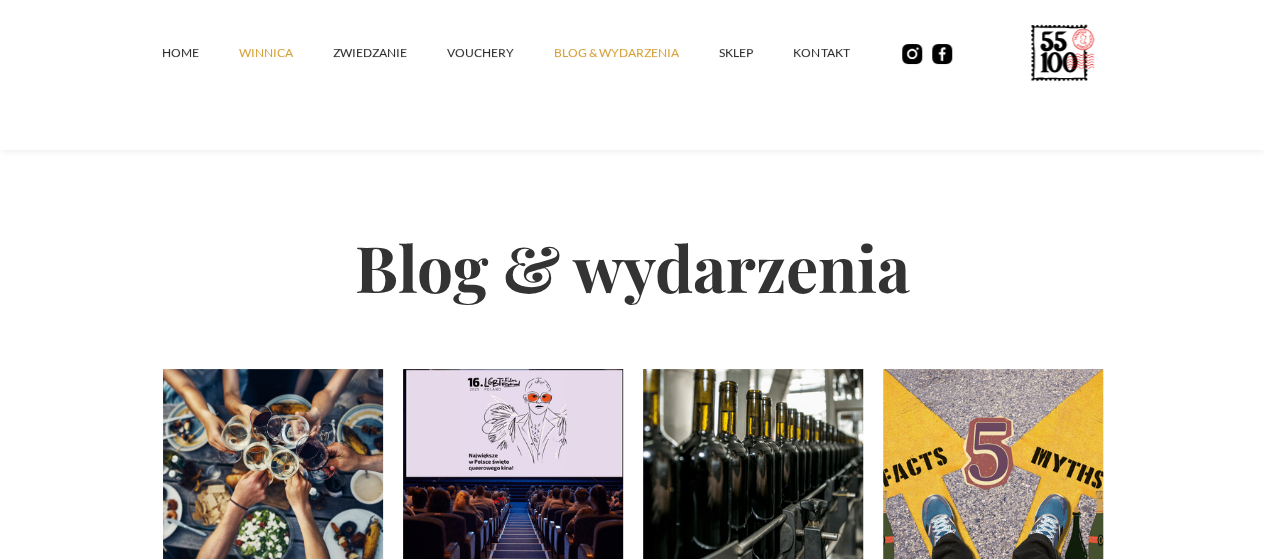 click on "winnica" at bounding box center [286, 53] 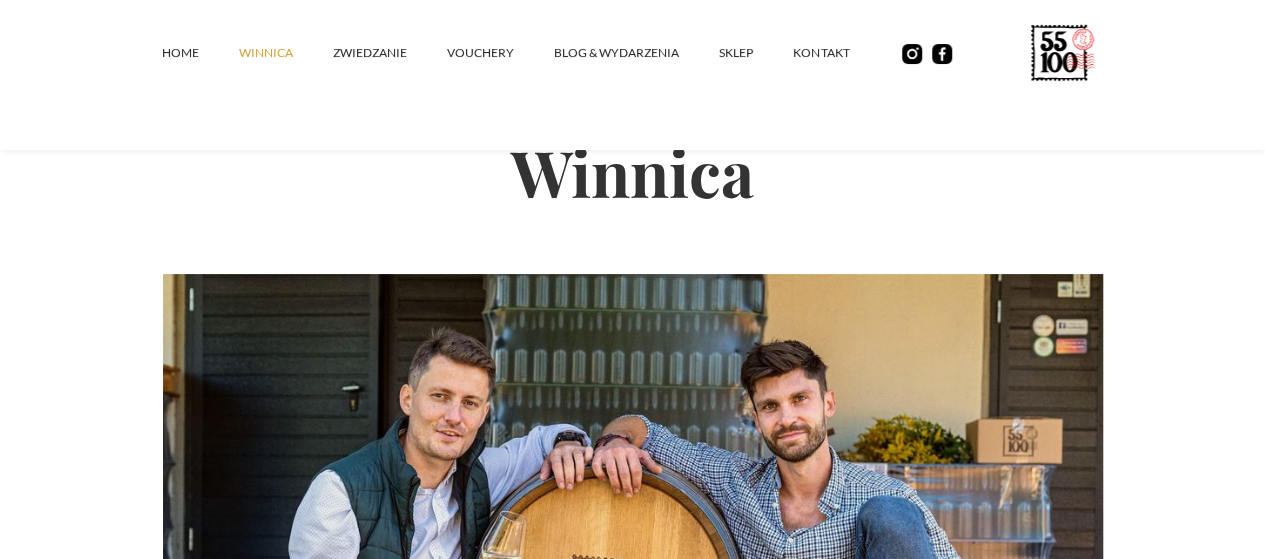 scroll, scrollTop: 0, scrollLeft: 0, axis: both 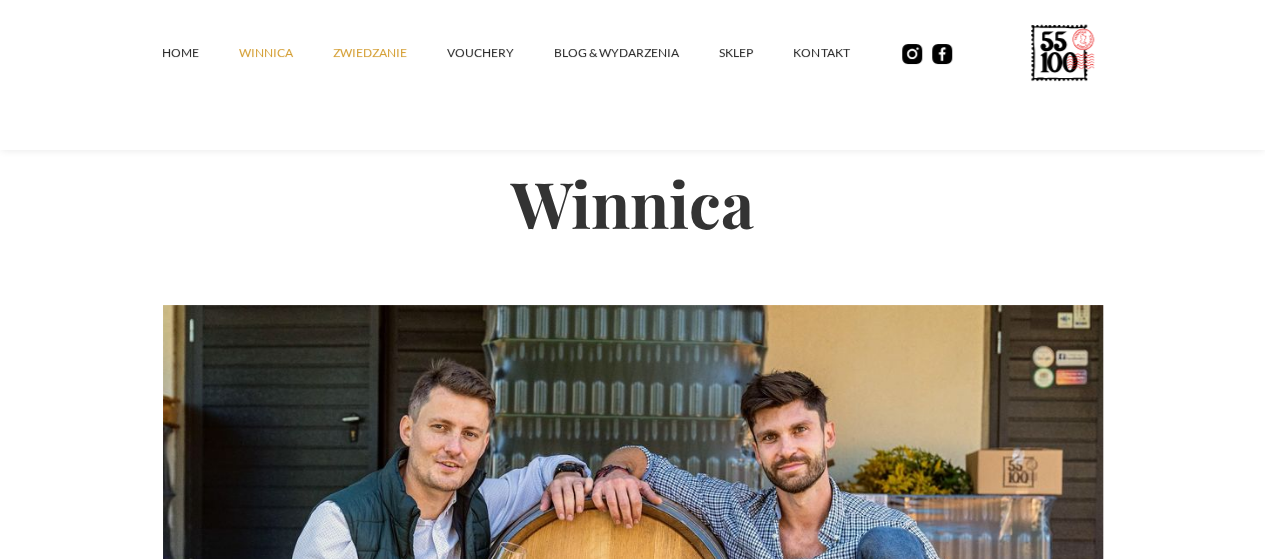 click on "ZWIEDZANIE" at bounding box center (390, 53) 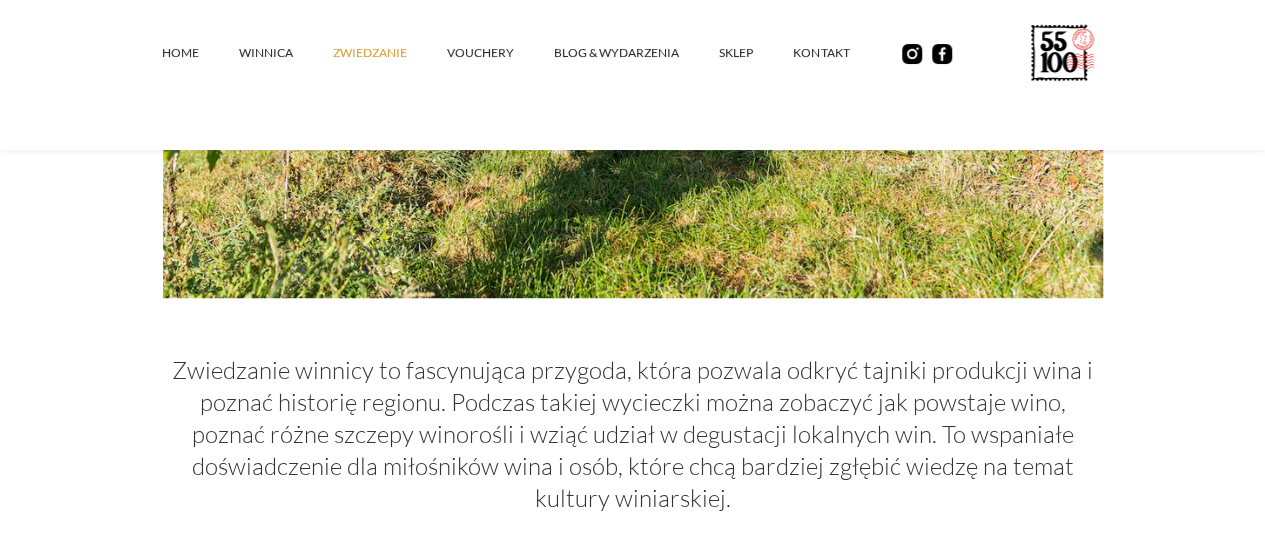 scroll, scrollTop: 500, scrollLeft: 0, axis: vertical 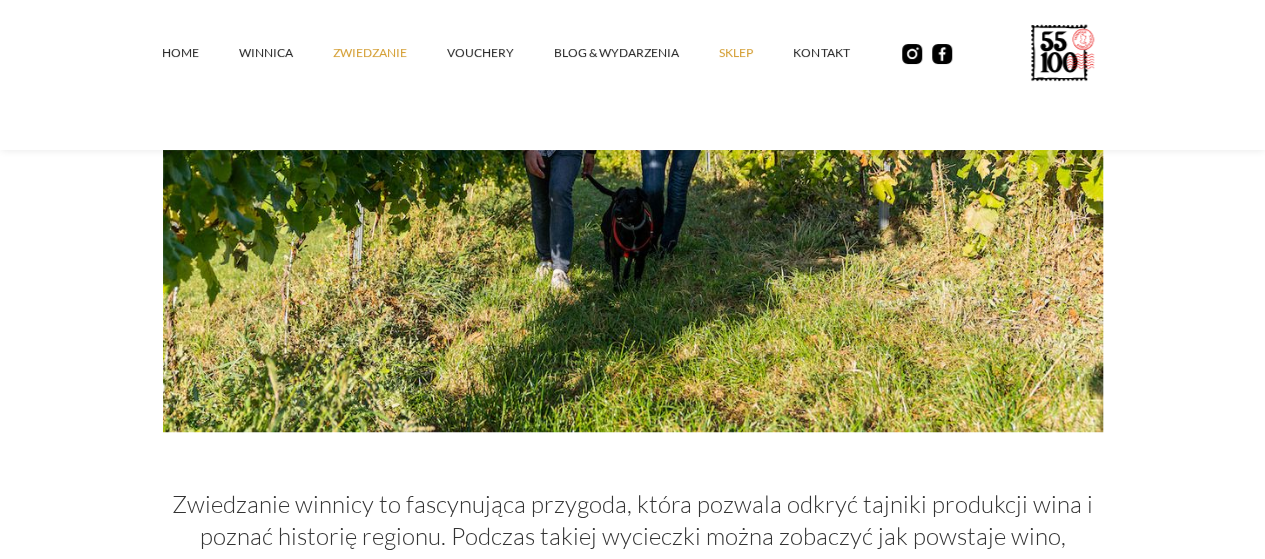 click on "SKLEP" at bounding box center (756, 53) 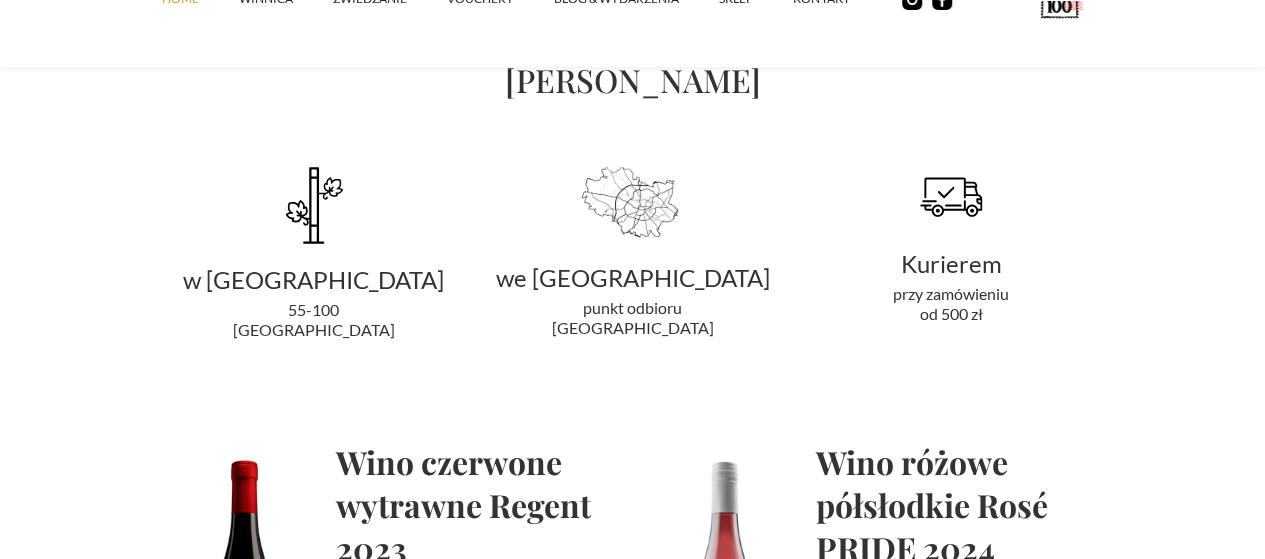 scroll, scrollTop: 4000, scrollLeft: 0, axis: vertical 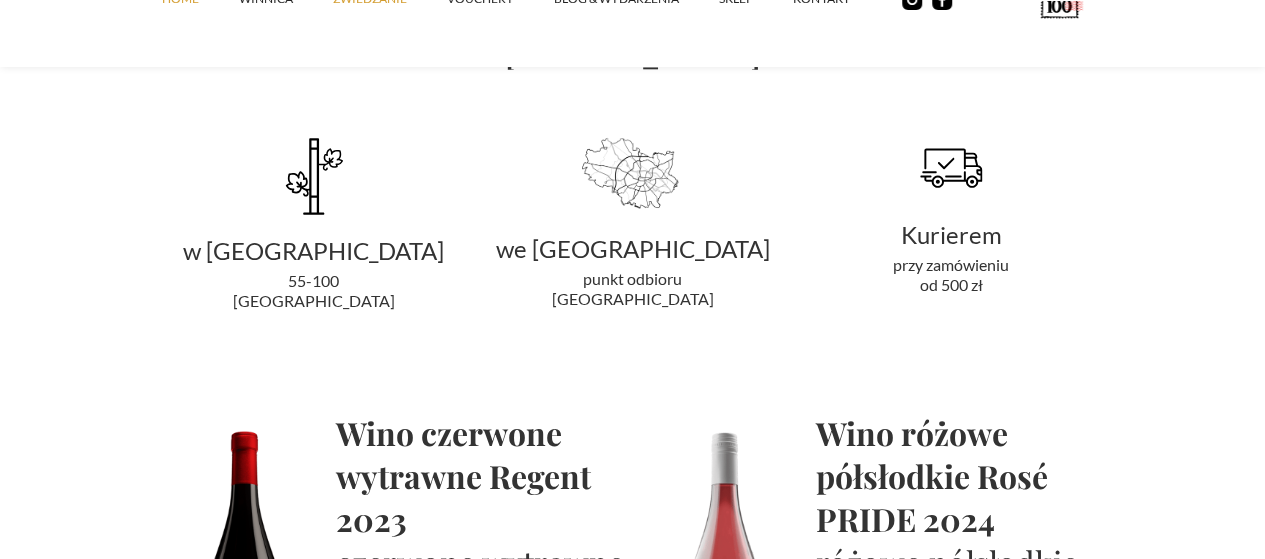 click on "ZWIEDZANIE" at bounding box center [390, -1] 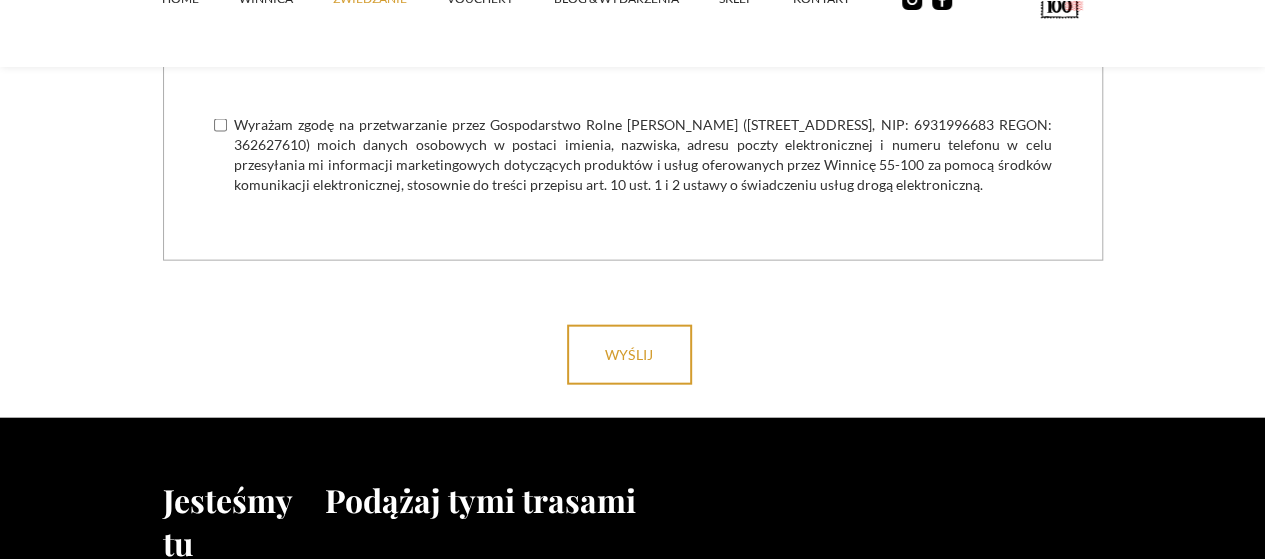 scroll, scrollTop: 5800, scrollLeft: 0, axis: vertical 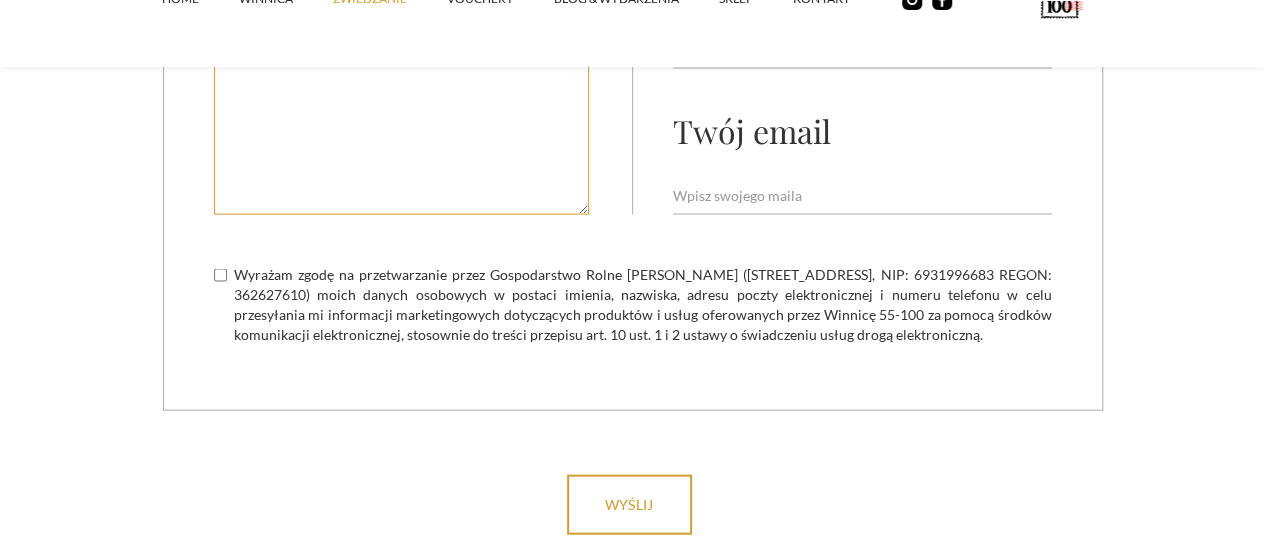 click at bounding box center [401, 75] 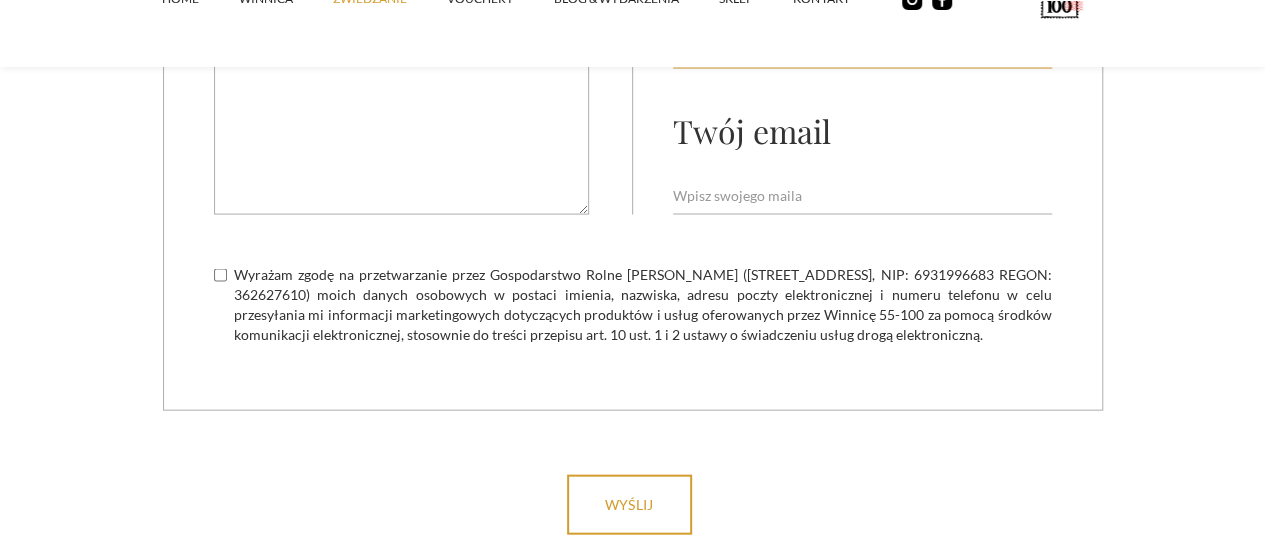 click at bounding box center (862, 50) 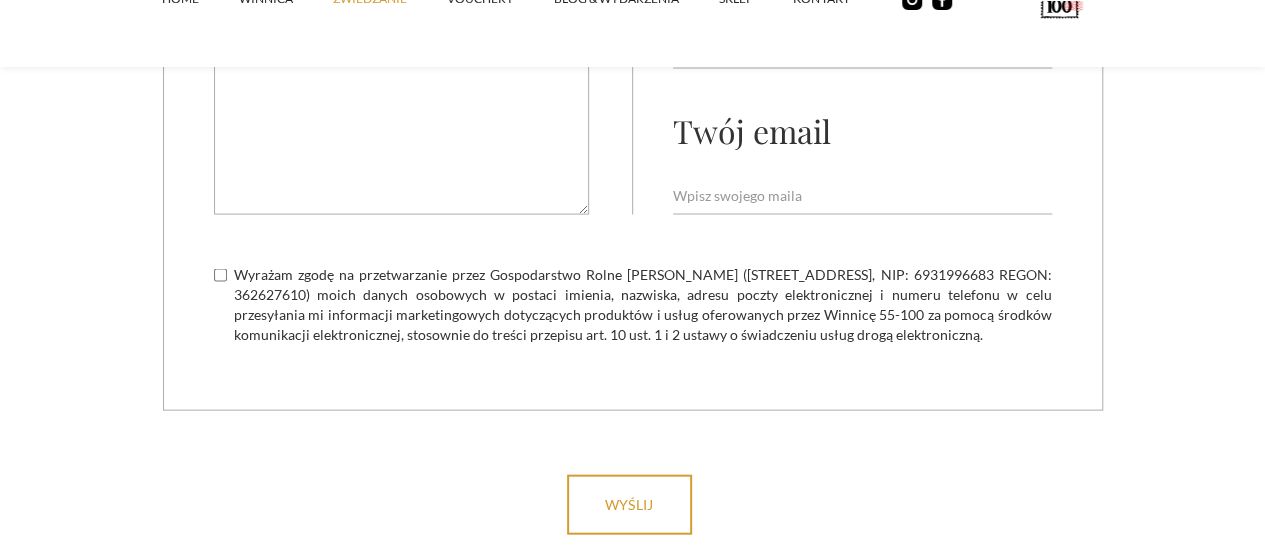 type on "[PERSON_NAME][EMAIL_ADDRESS][DOMAIN_NAME]" 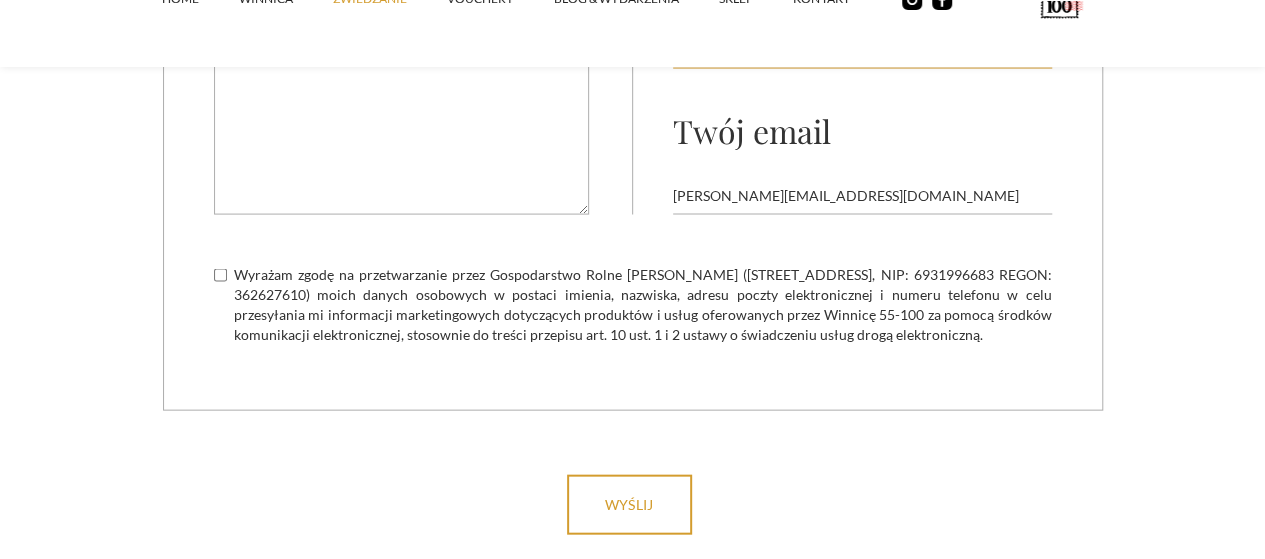 drag, startPoint x: 752, startPoint y: 301, endPoint x: 720, endPoint y: 299, distance: 32.06244 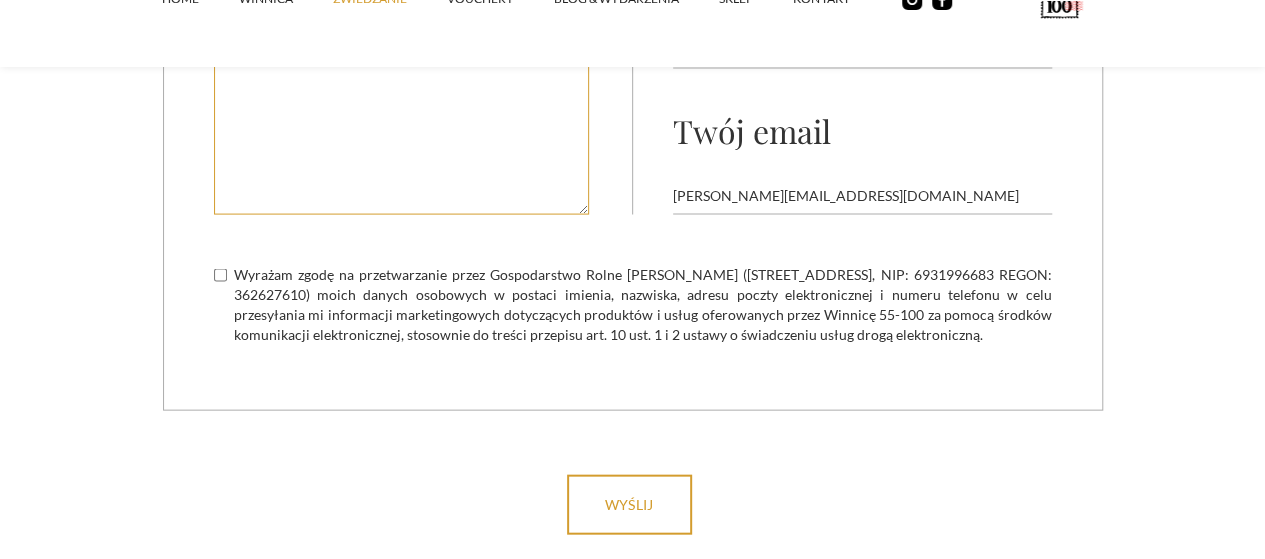 click at bounding box center [401, 75] 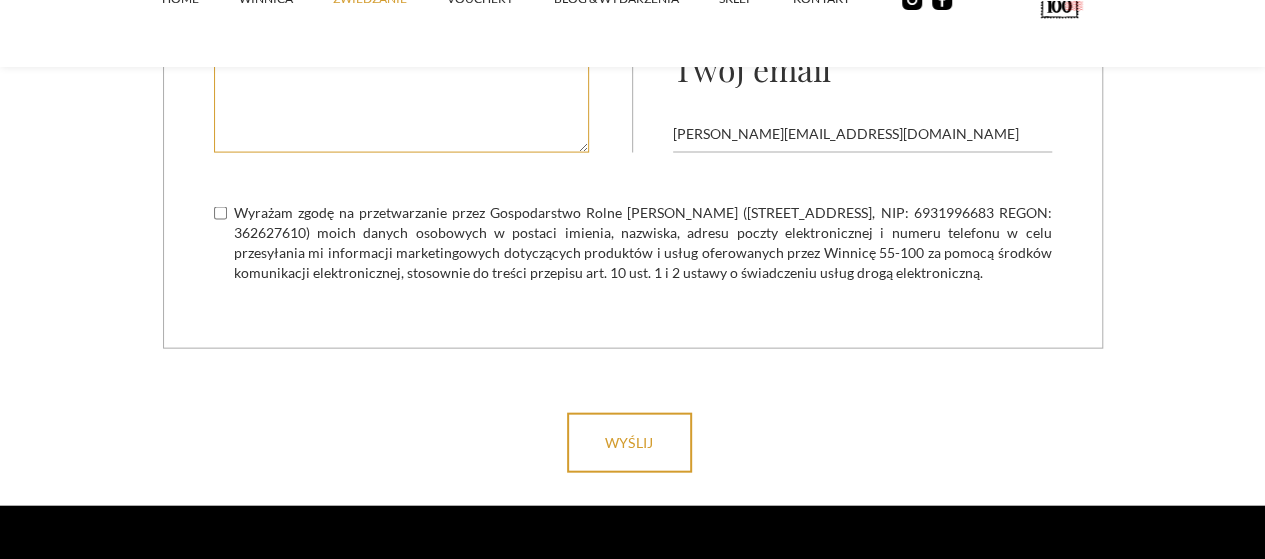 scroll, scrollTop: 5900, scrollLeft: 0, axis: vertical 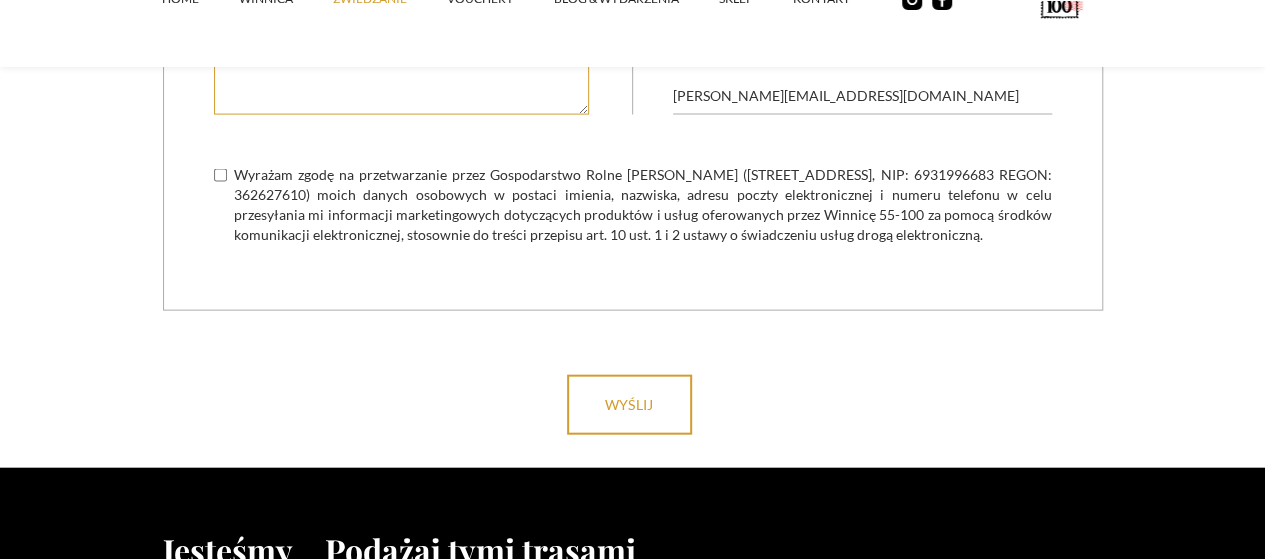 click on "Dzień dobry,
chciałabym się dowiedzieć czy jest możliwość zorganizowania u Państwa w winnicy 30 stych urodzin w klimacie slow., dla około 15 osób." at bounding box center (401, -25) 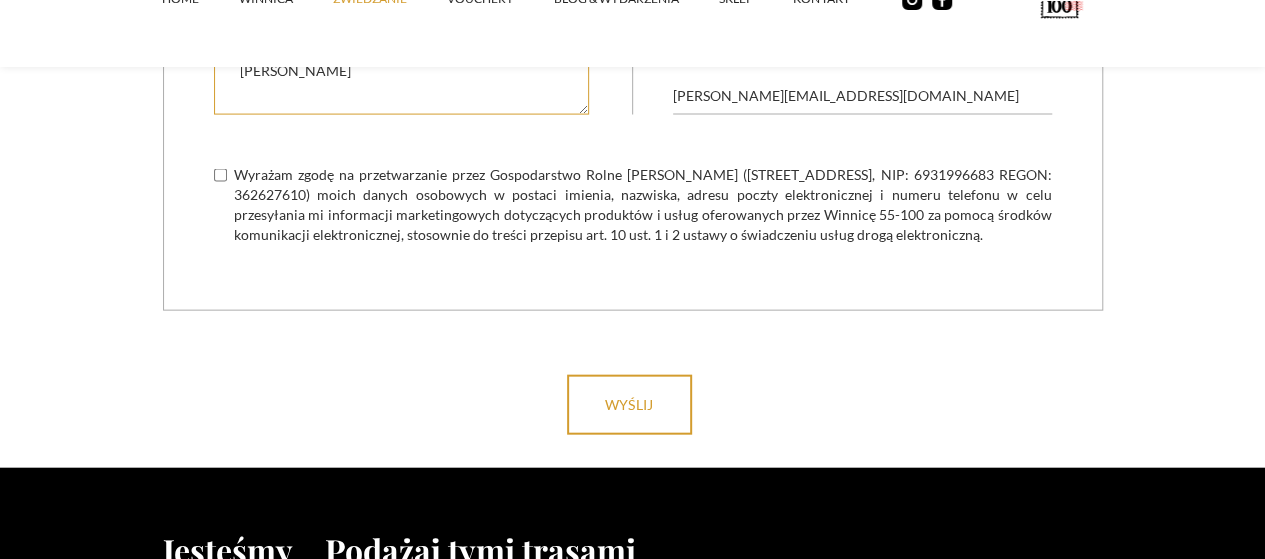 click on "Dzień dobry,
chciałabym się dowiedzieć czy jest możliwość zorganizowania u [GEOGRAPHIC_DATA] w winnicy 30 stych urodzin w klimacie slow, dla około 15 osób.  Obecnie bierzemy pod uwagę termin [DATE], ale jesteśmy elastyczni, jeżeli znajdziemy idealne miejsca na przyjęcie. Czy mają Państwo ofertę z którą moglibyśmy się zapoznać.
Życzę miłego dnia,
[PERSON_NAME]" at bounding box center (401, -25) 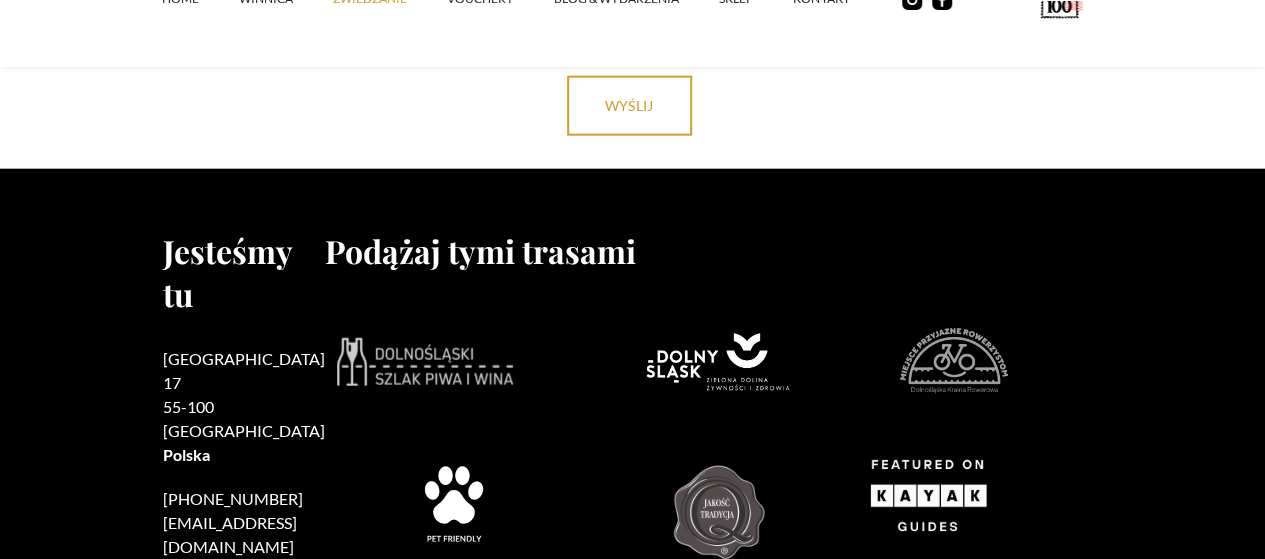 scroll, scrollTop: 6200, scrollLeft: 0, axis: vertical 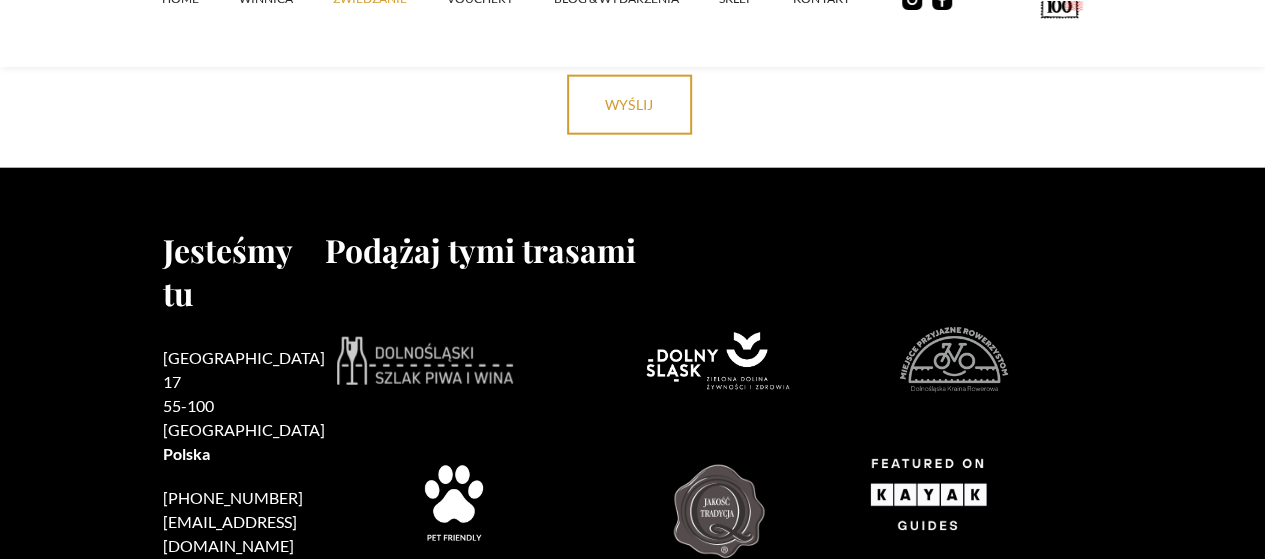 type on "Dzień dobry,
chciałabym się dowiedzieć czy jest możliwość zorganizowania u Państwa w winnicy 30 stych urodzin w klimacie toskańskim, dla około 15 osób.  Obecnie bierzemy pod uwagę termin [DATE], ale jesteśmy elastyczni, jeżeli znajdziemy idealne miejsca na przyjęcie. Czy mają Państwo ofertę z którą moglibyśmy się zapoznać.
Życzę miłego dnia,
[PERSON_NAME]" 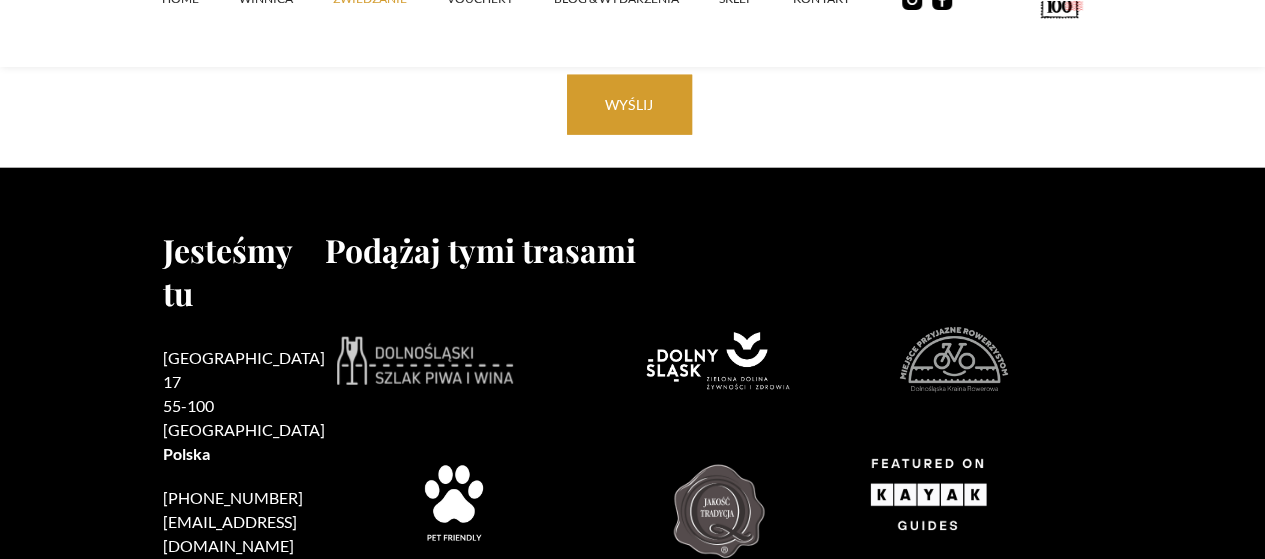 click on "wyślij" at bounding box center [629, 105] 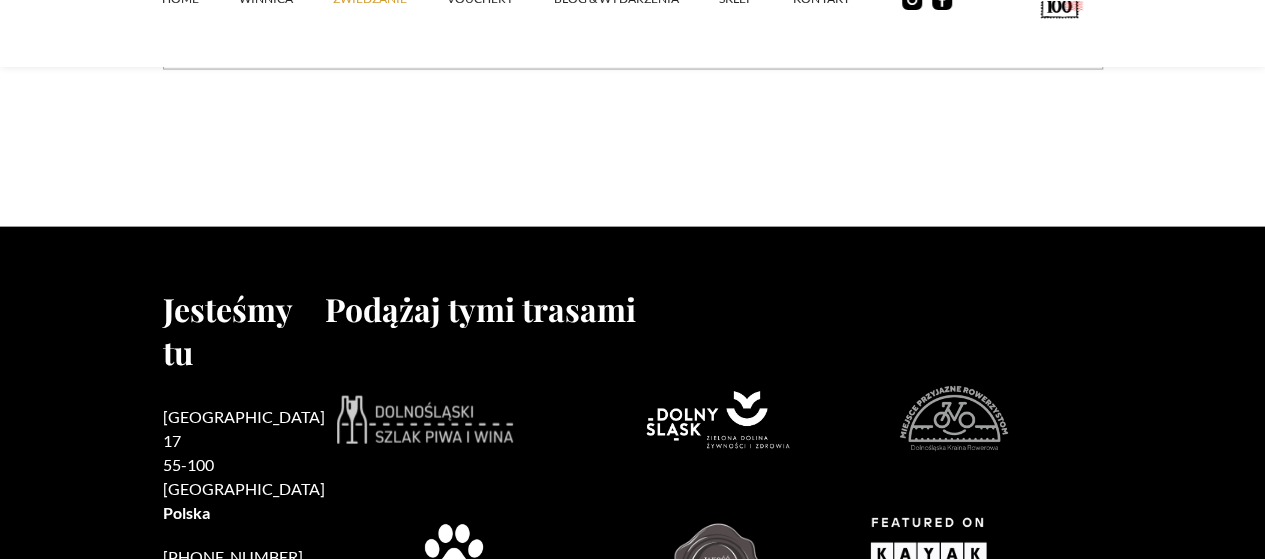 scroll, scrollTop: 5912, scrollLeft: 0, axis: vertical 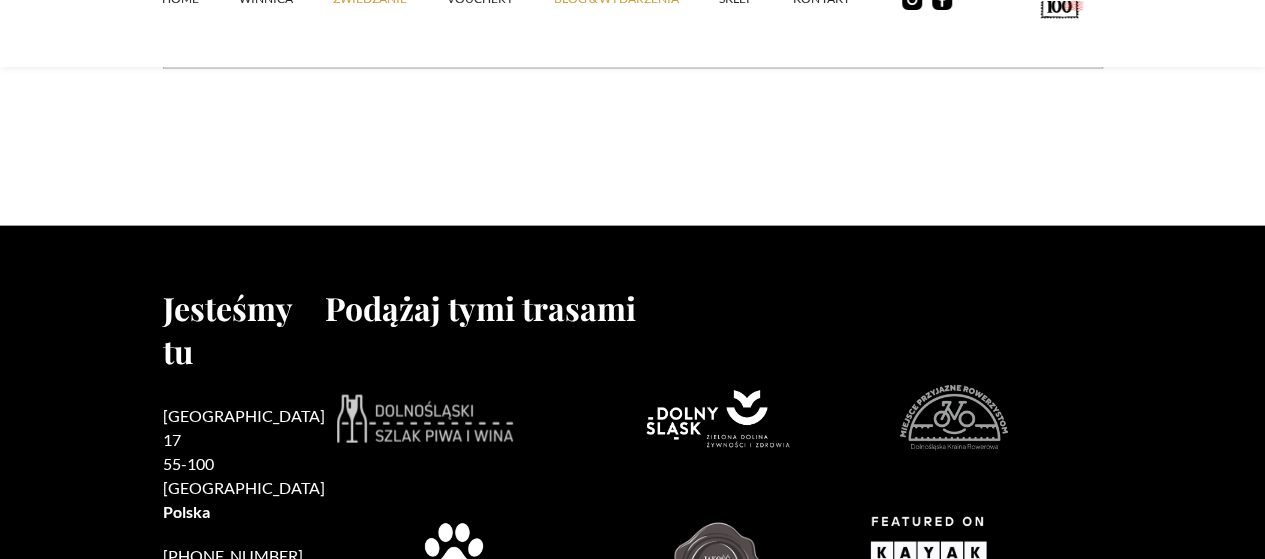 click on "Blog & Wydarzenia" at bounding box center [636, -1] 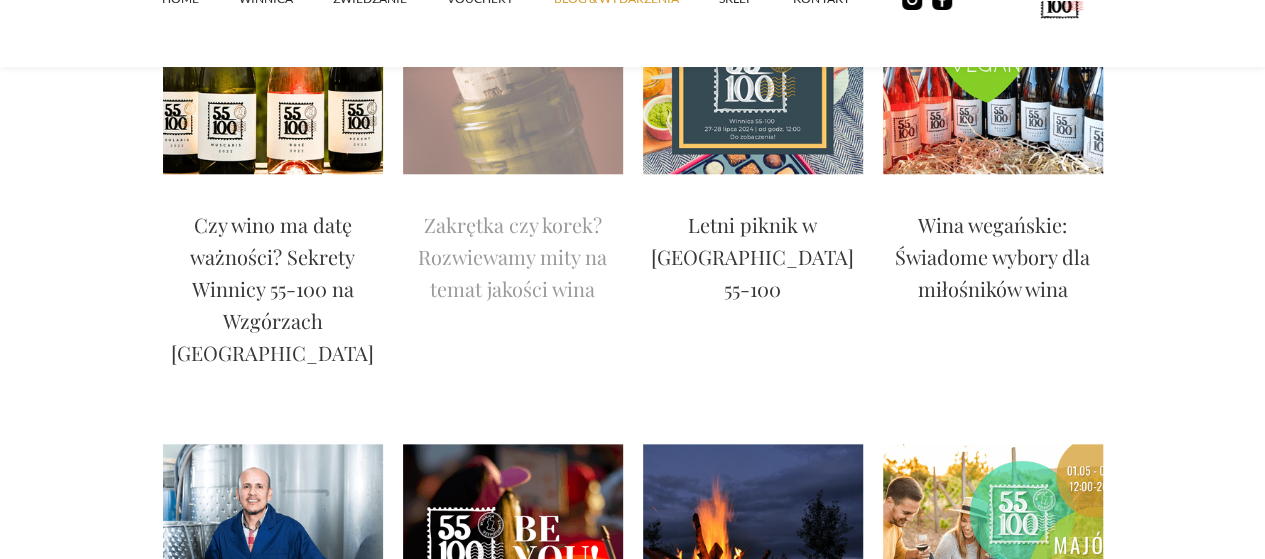scroll, scrollTop: 900, scrollLeft: 0, axis: vertical 